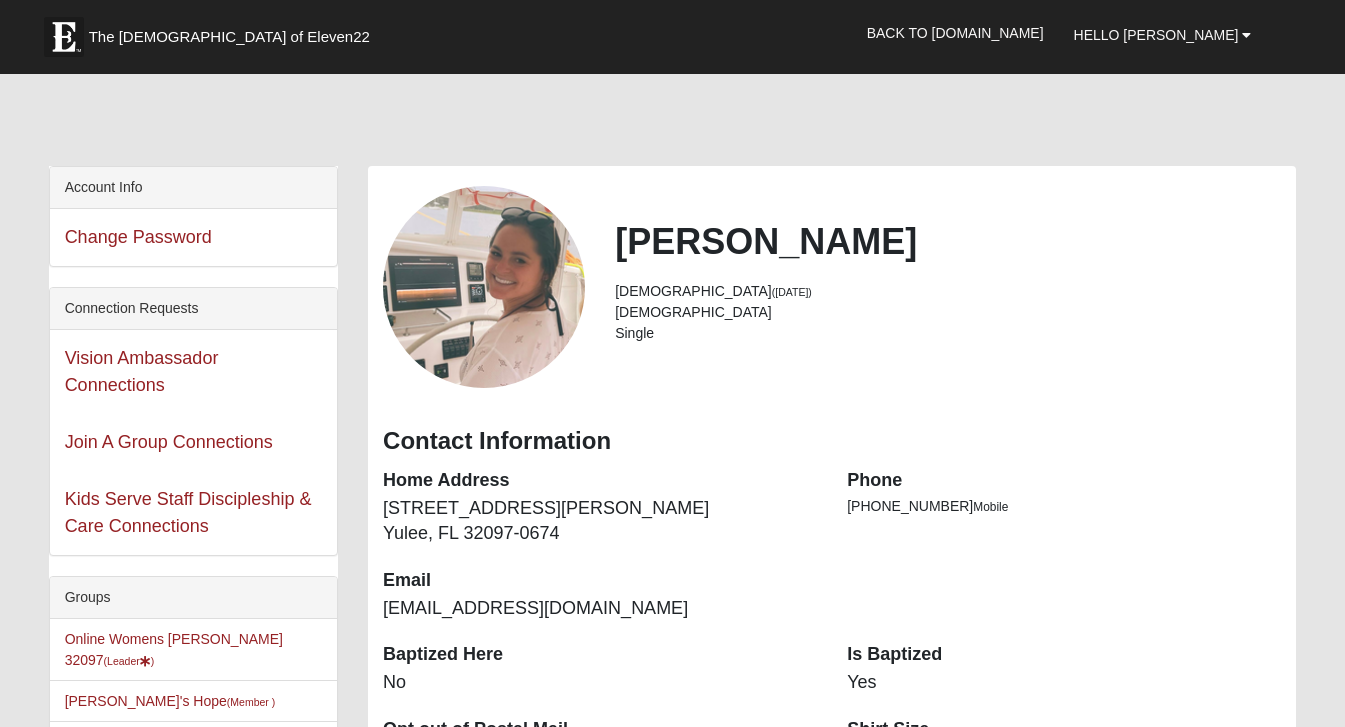 scroll, scrollTop: 33, scrollLeft: 0, axis: vertical 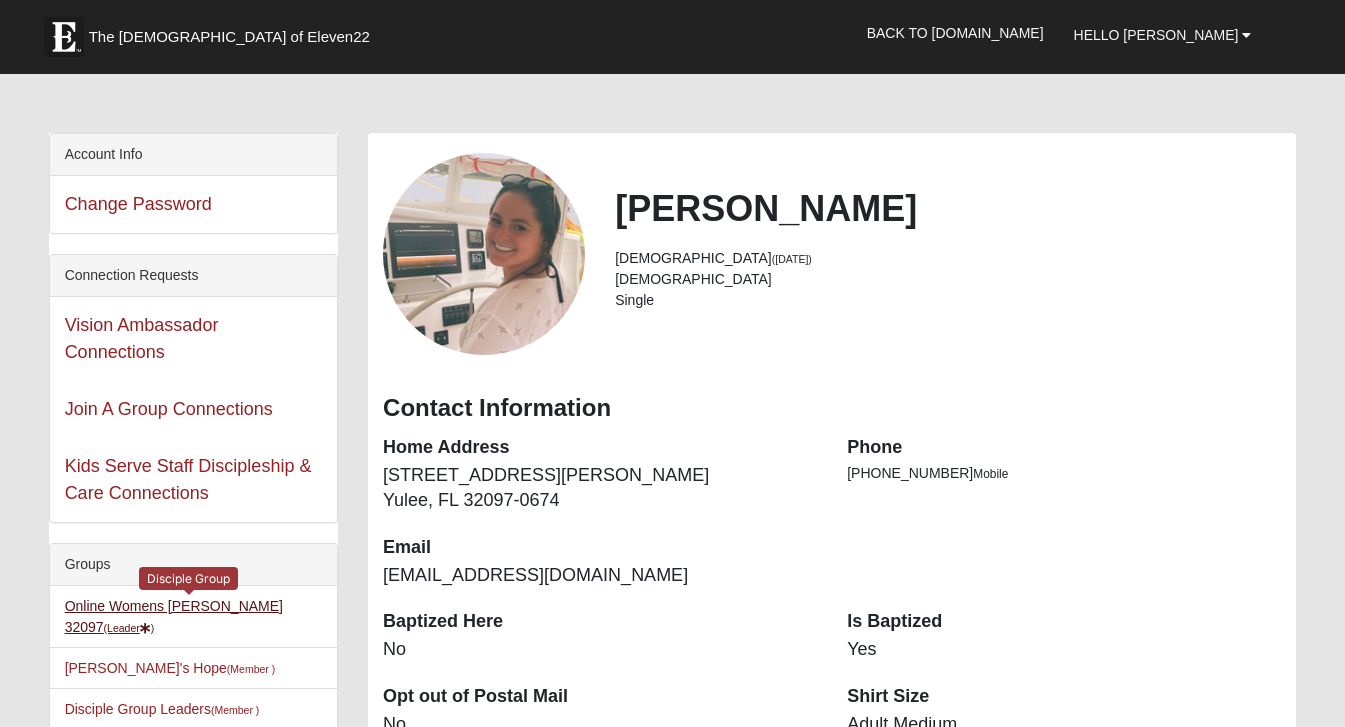 click on "Online Womens Lauer 32097  (Leader
)" at bounding box center (174, 616) 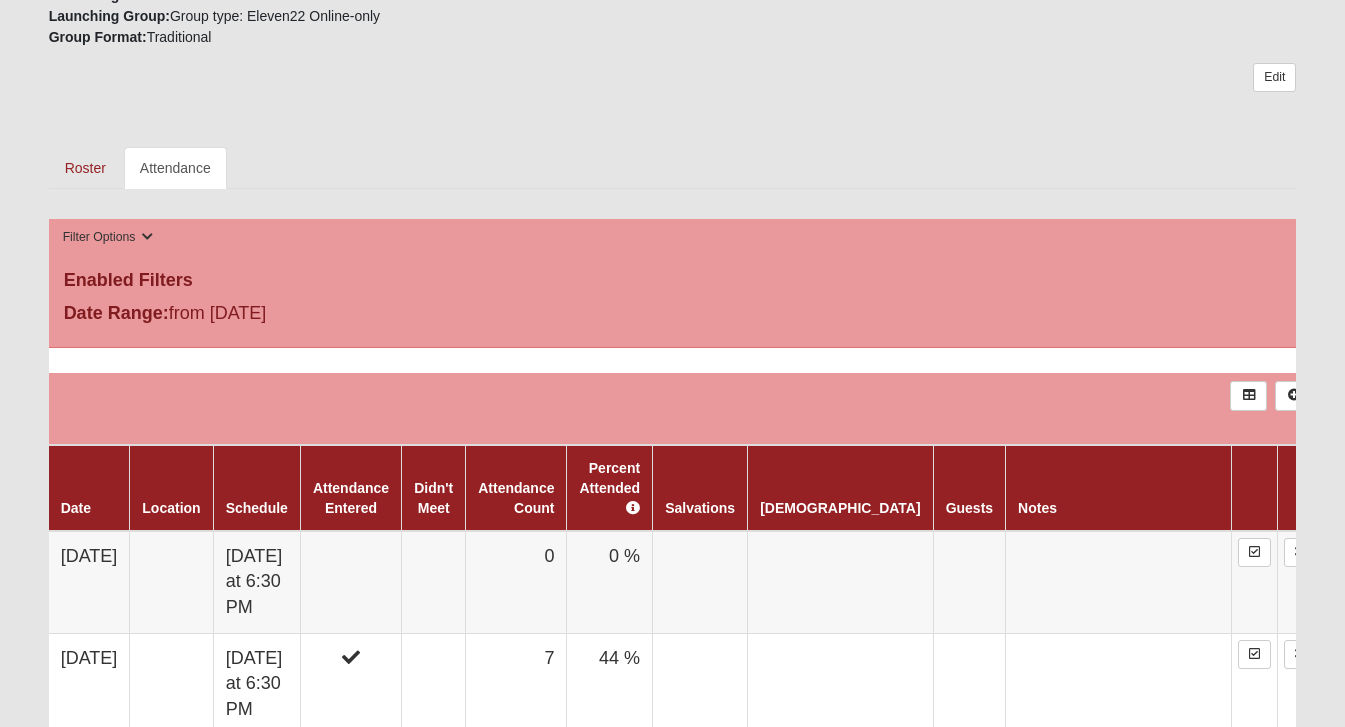 scroll, scrollTop: 925, scrollLeft: 0, axis: vertical 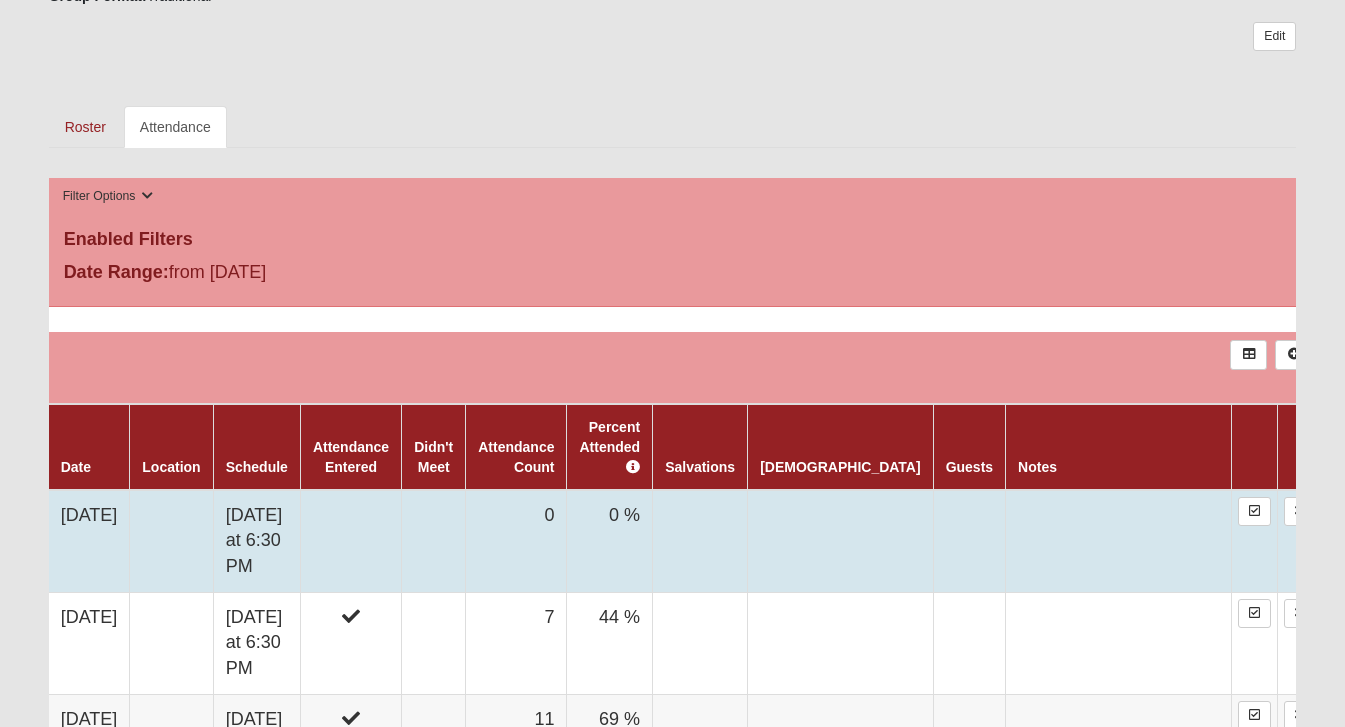 click at bounding box center [350, 541] 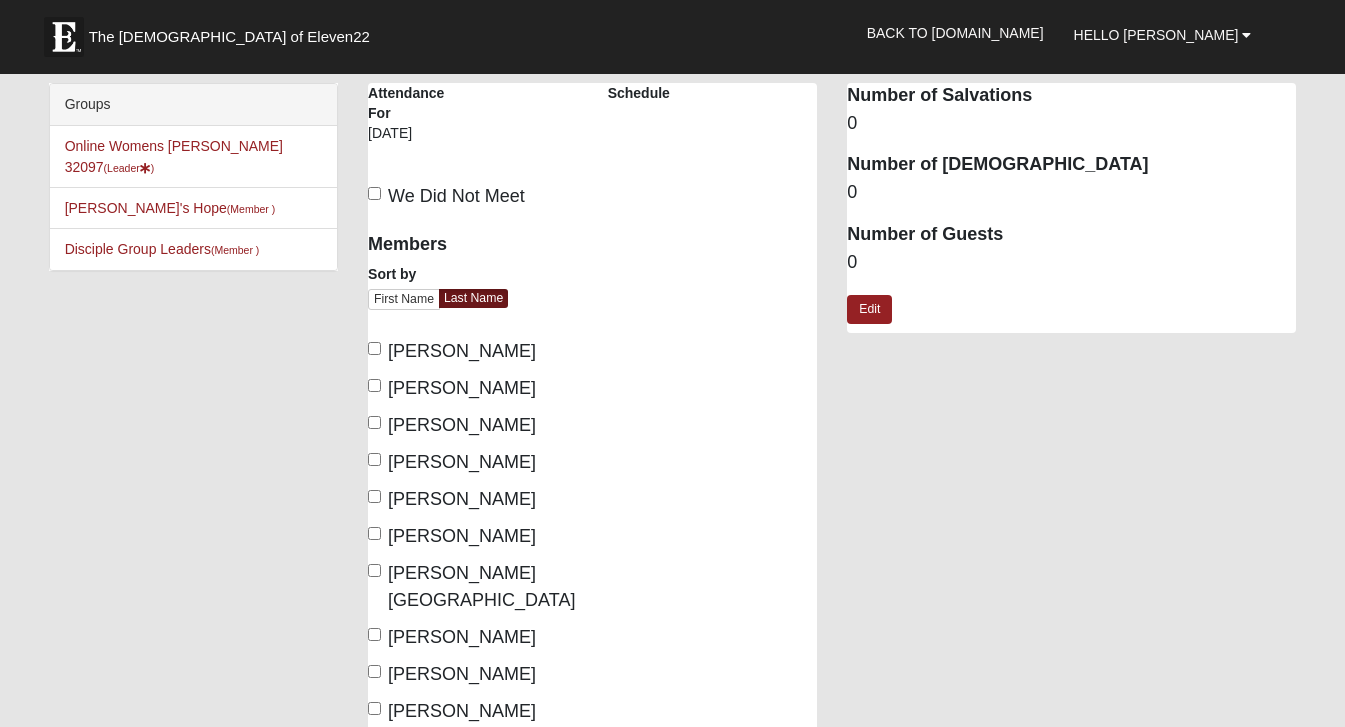 scroll, scrollTop: 0, scrollLeft: 0, axis: both 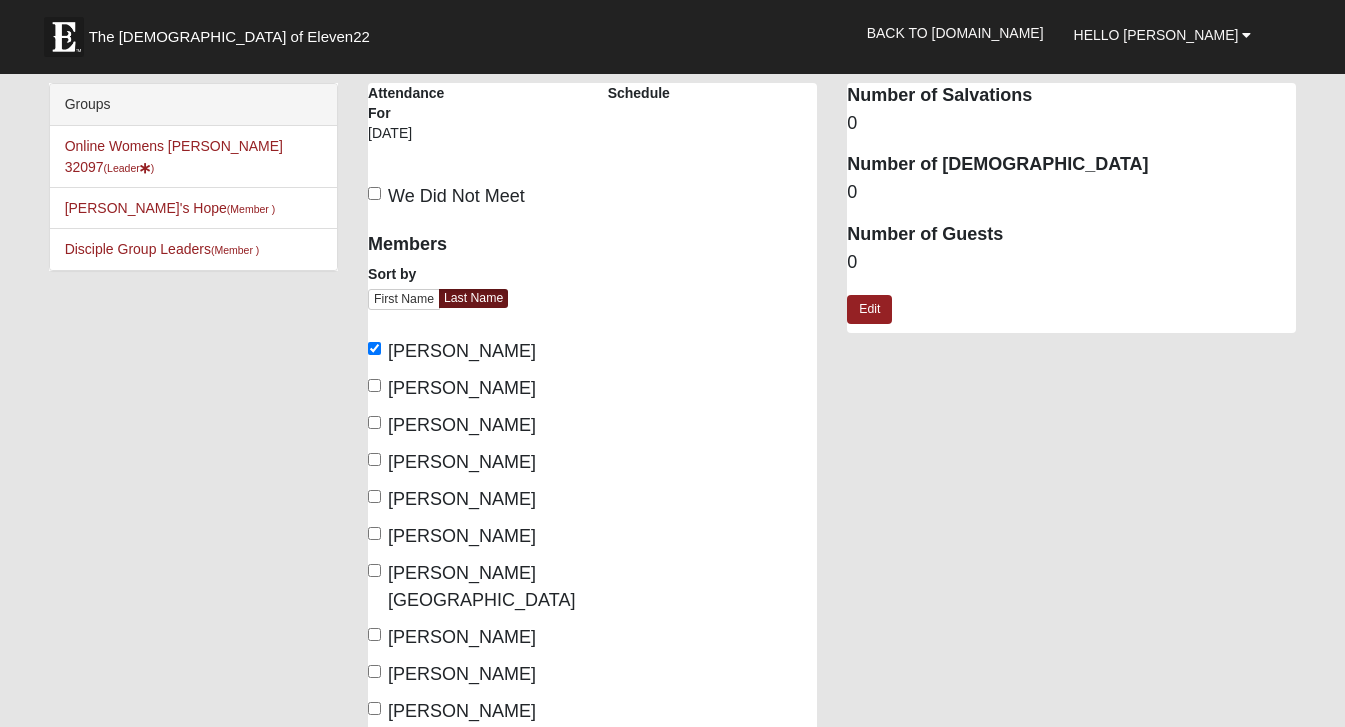 click on "Fuller, Kimberlee" at bounding box center [462, 425] 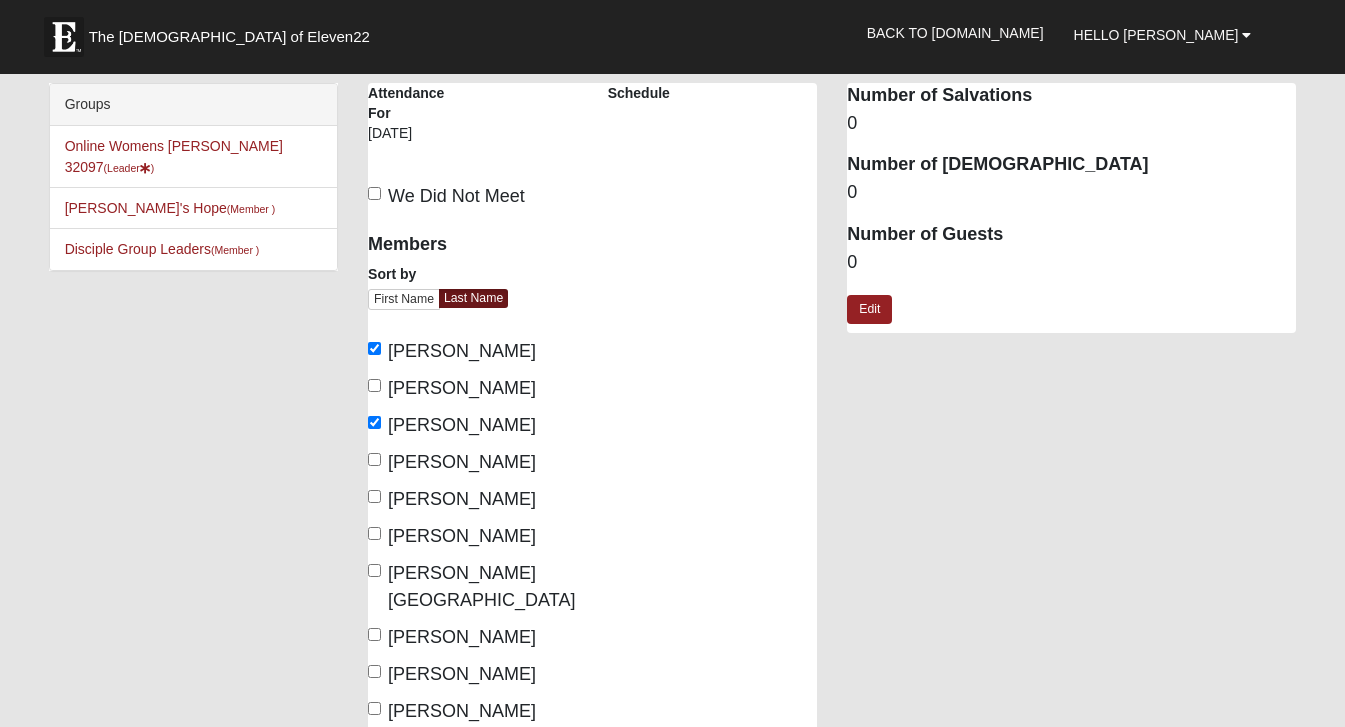 click on "Gravenhof, Jordyn" at bounding box center (462, 462) 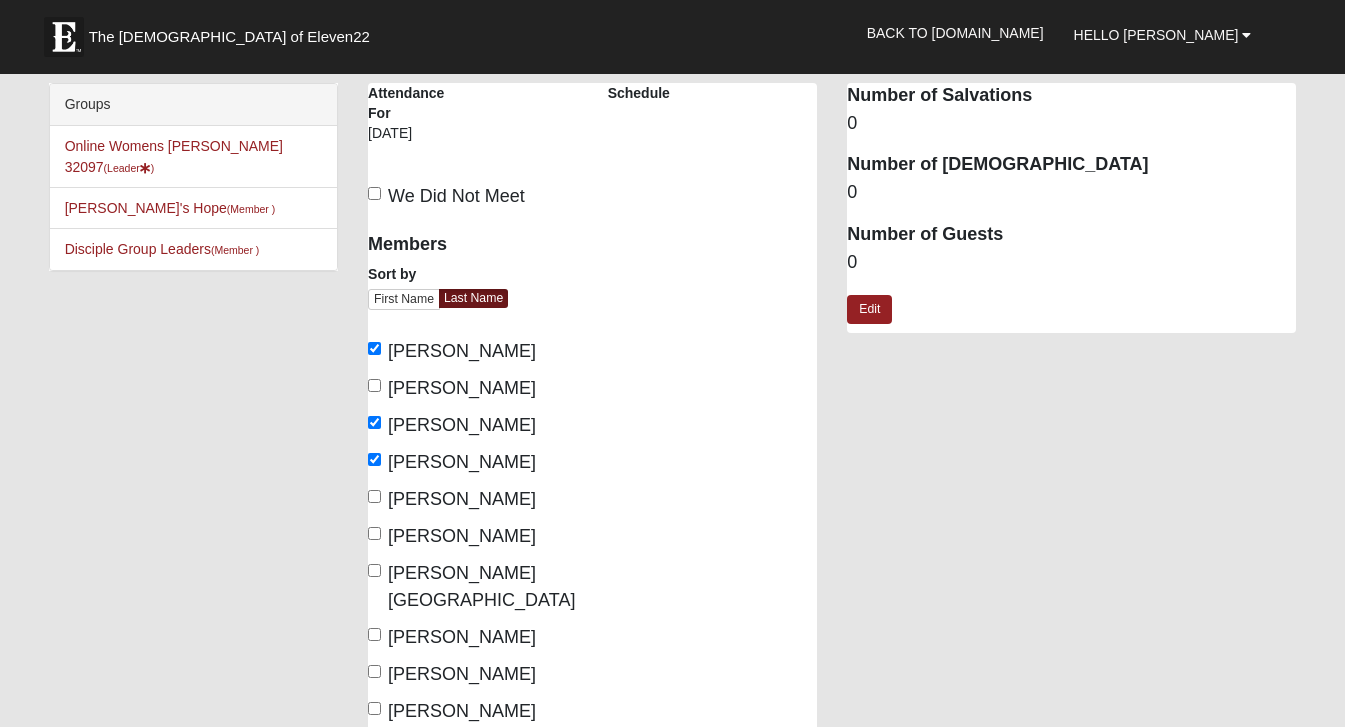 click on "Hancock, Autumn" at bounding box center [462, 499] 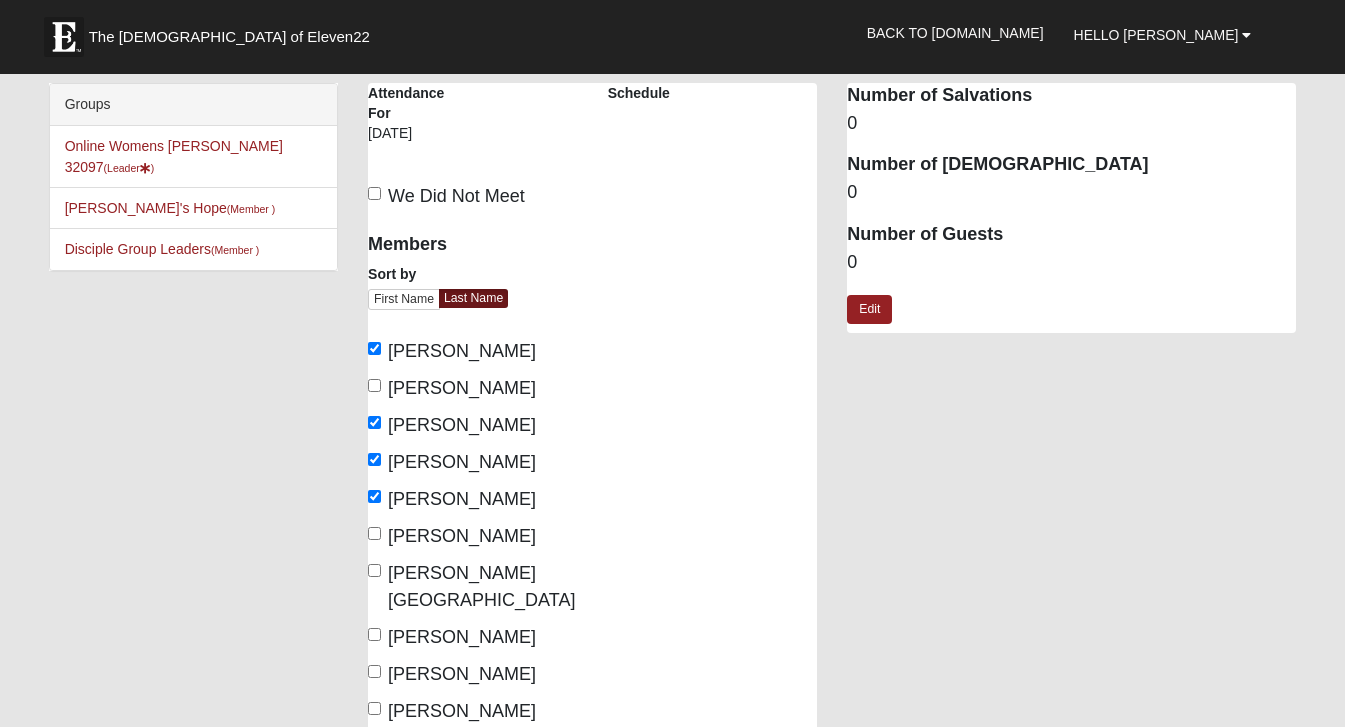 click on "Jollow, Tessa" at bounding box center (481, 586) 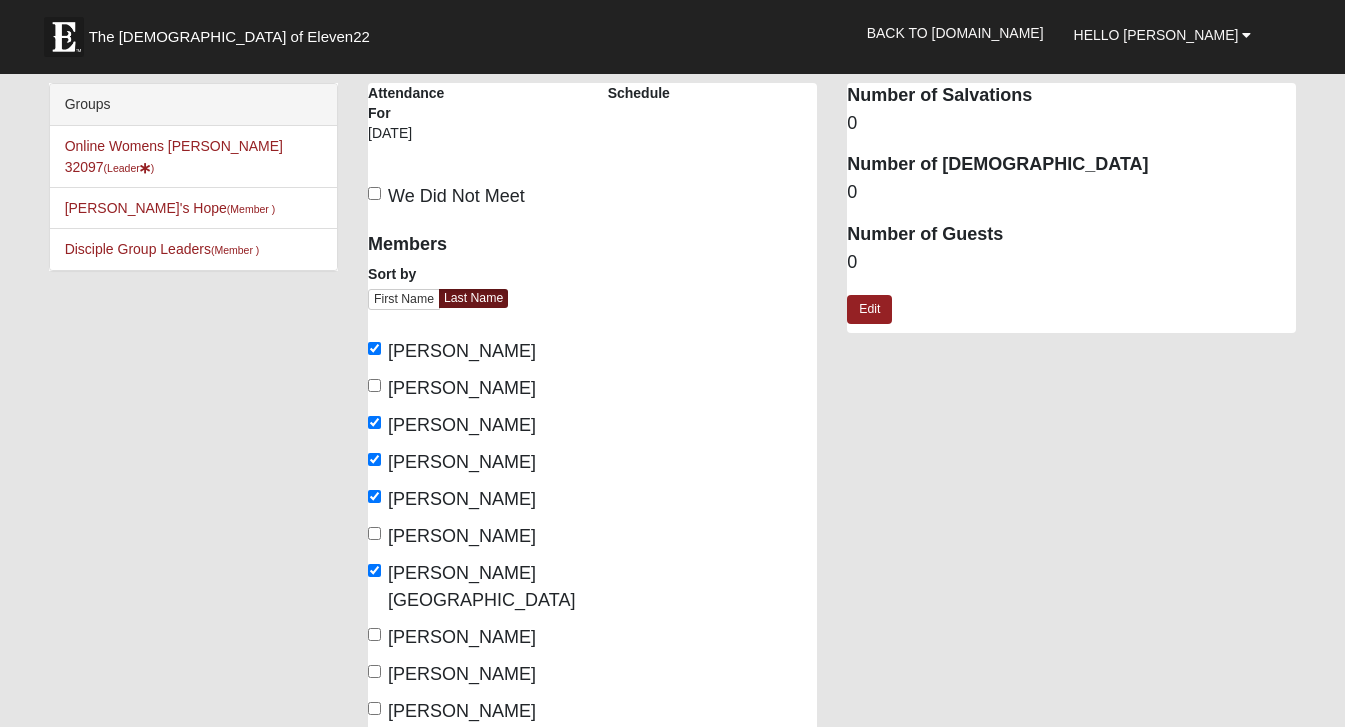 click on "Lauer, Kristen" at bounding box center [462, 711] 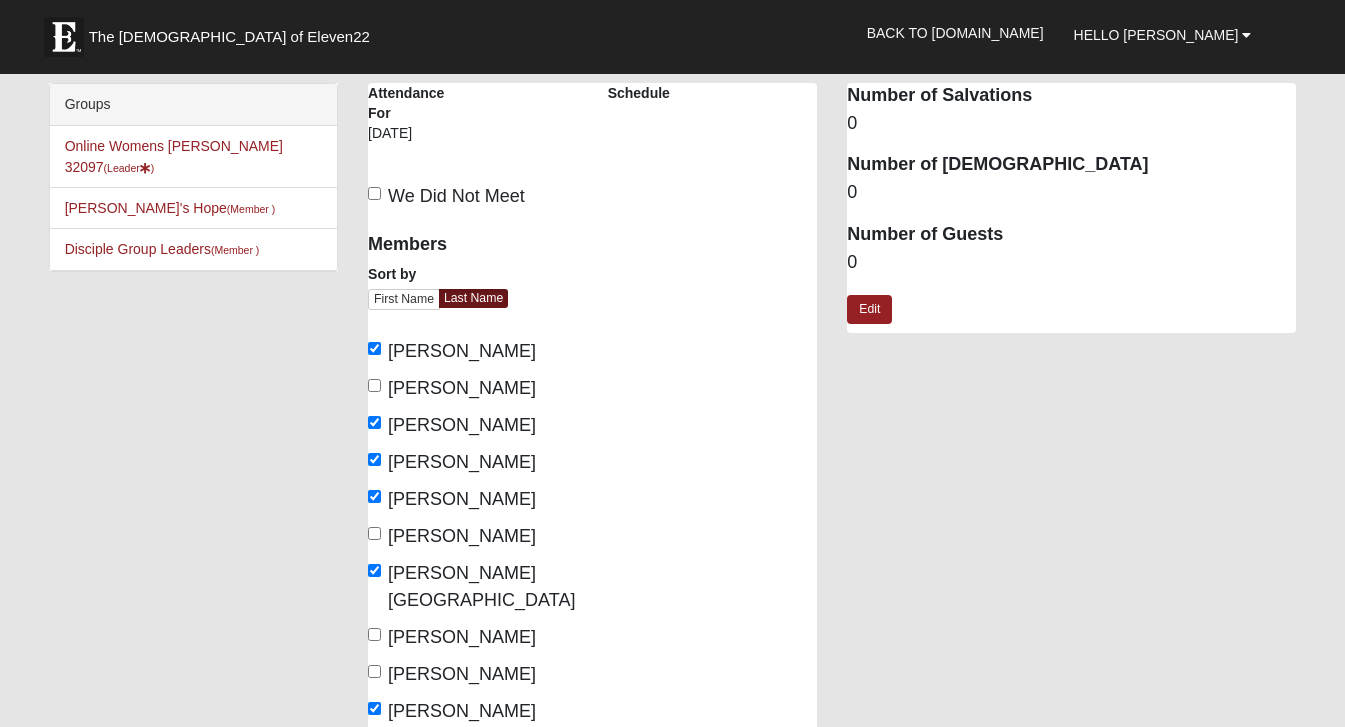 scroll, scrollTop: 383, scrollLeft: 0, axis: vertical 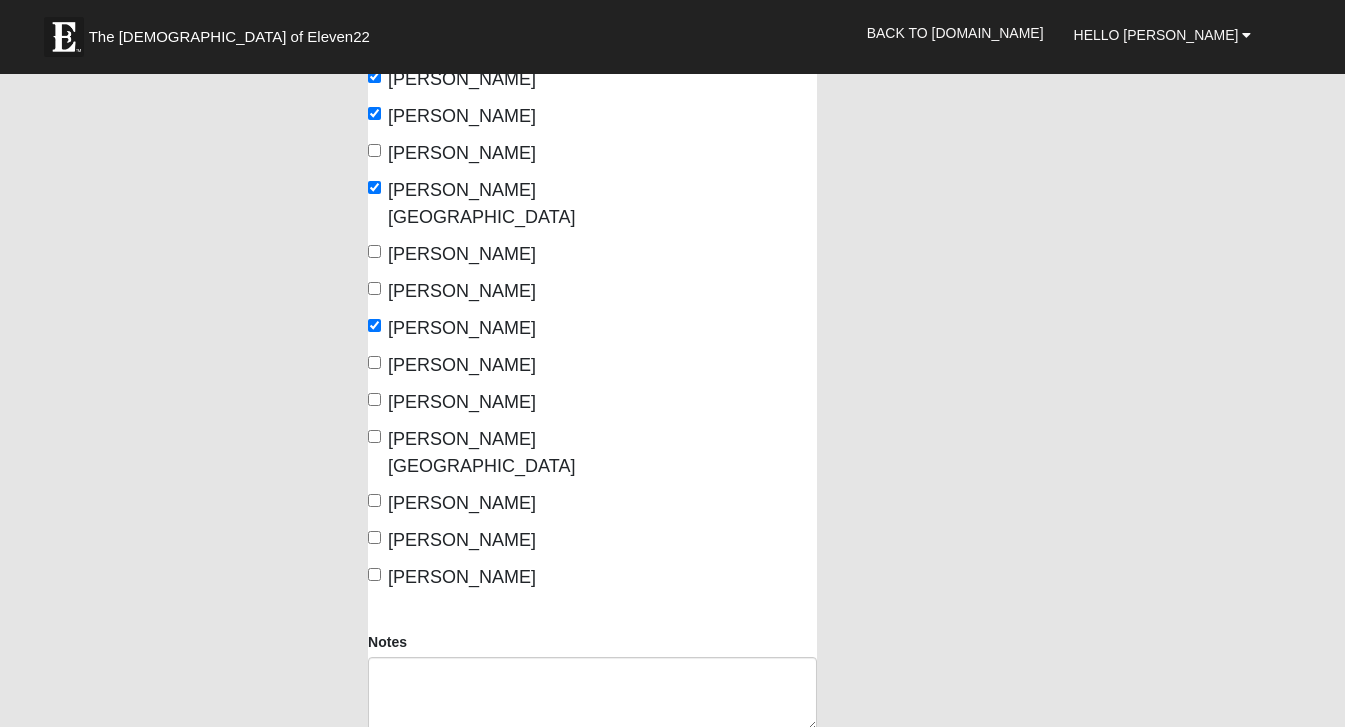 click on "Thomas, Tanetta" at bounding box center [462, 503] 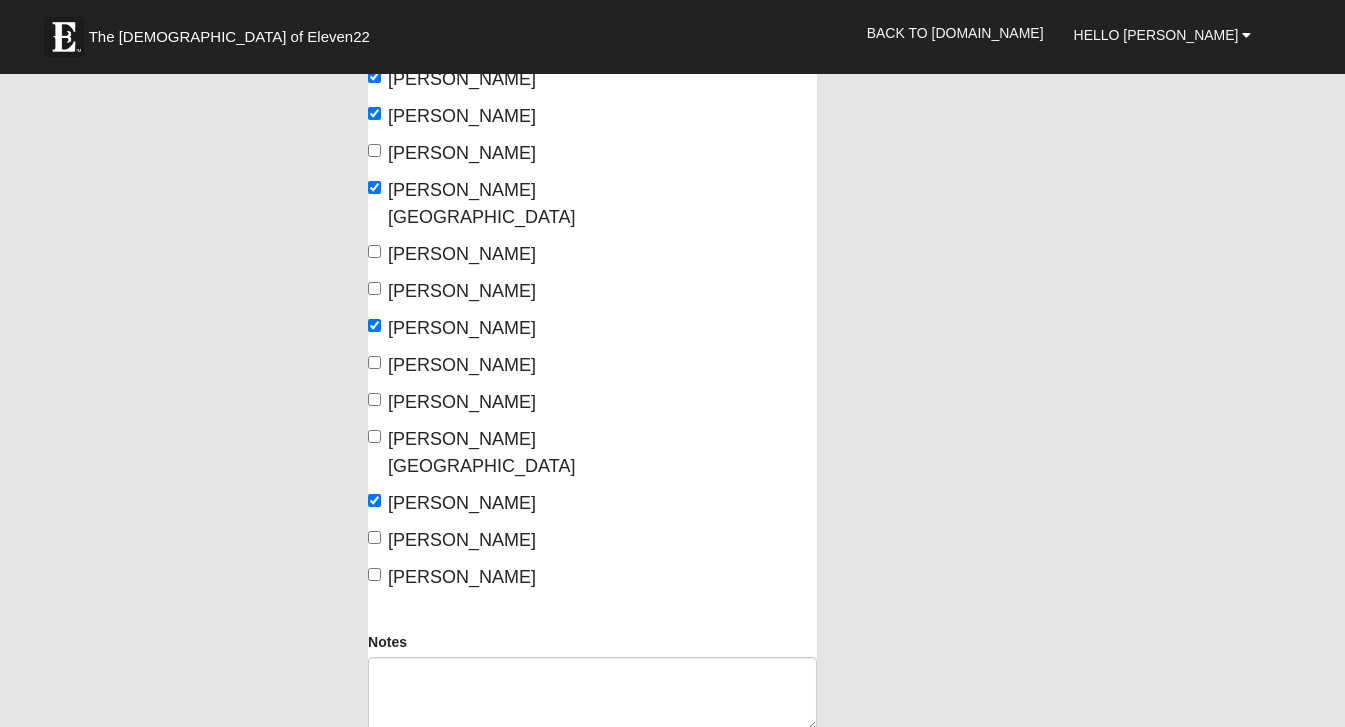 click on "thompson, carol" at bounding box center [462, 540] 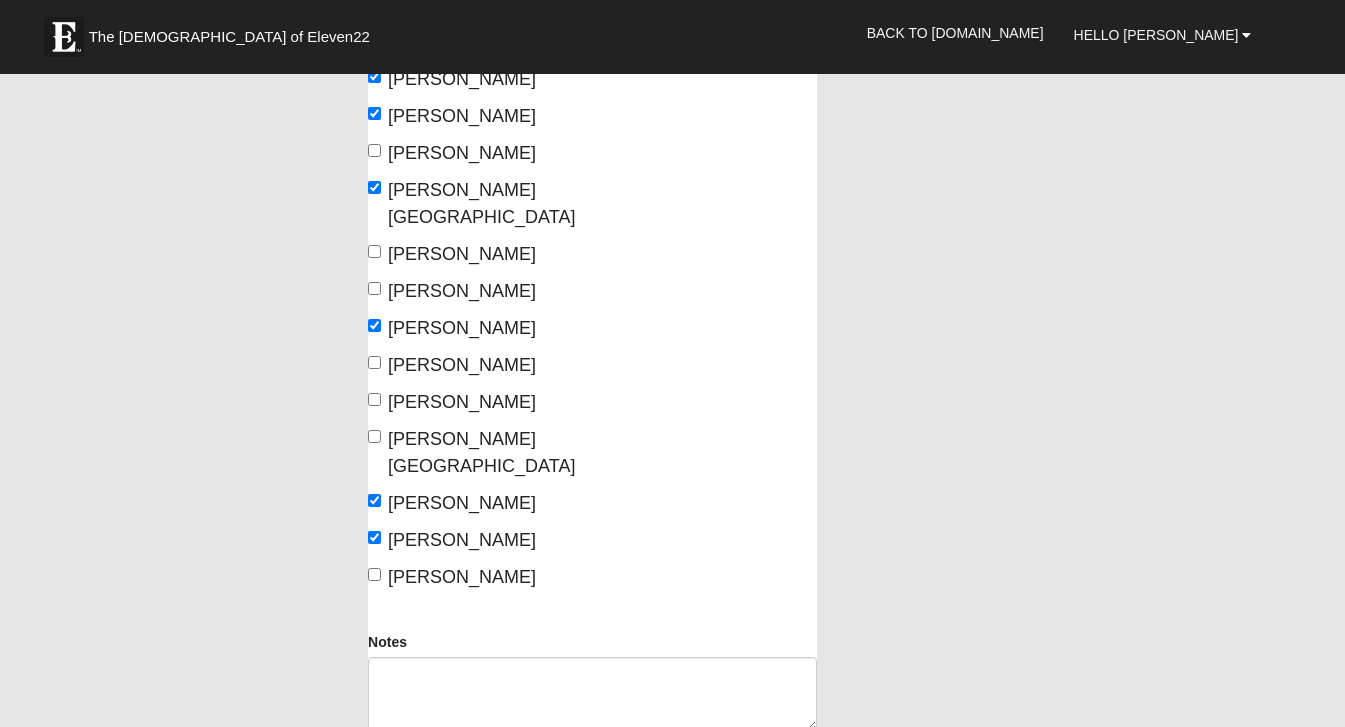 click on "Wiener, Kristy" at bounding box center [462, 577] 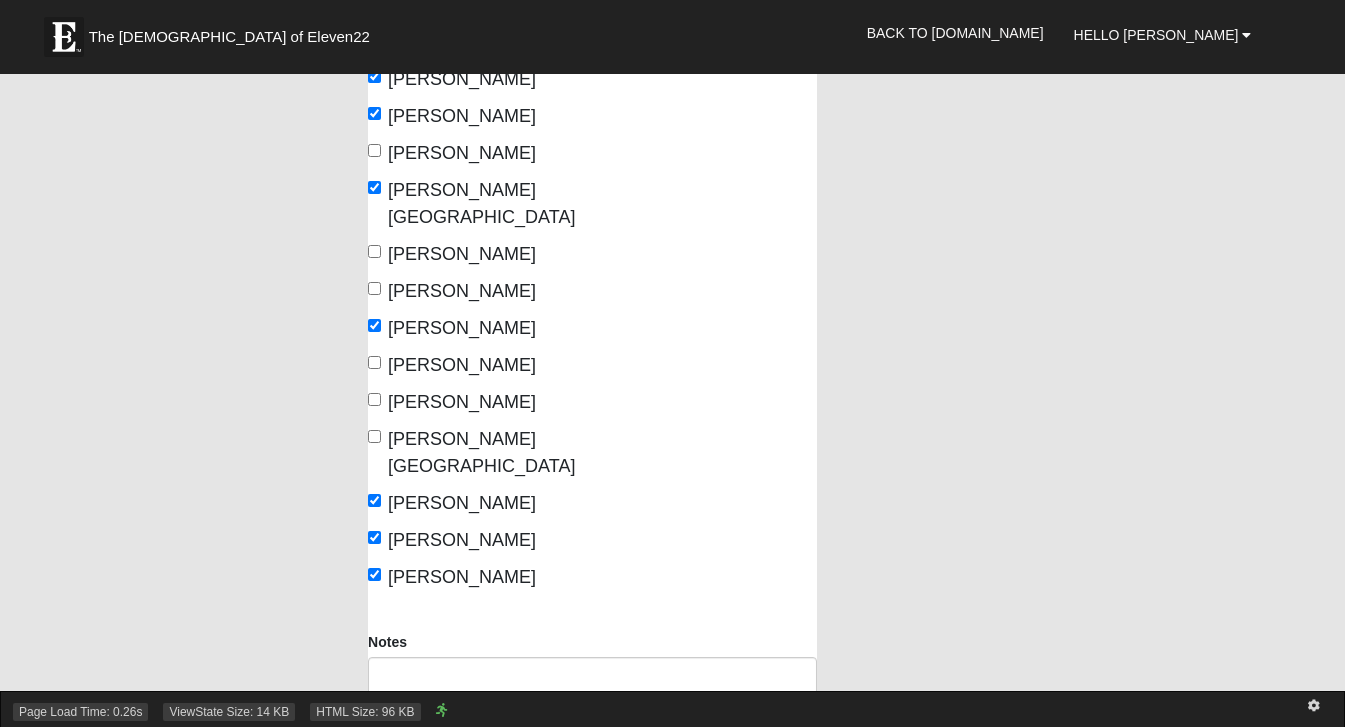 click on "HTML Size: 96 KB" at bounding box center [365, 712] 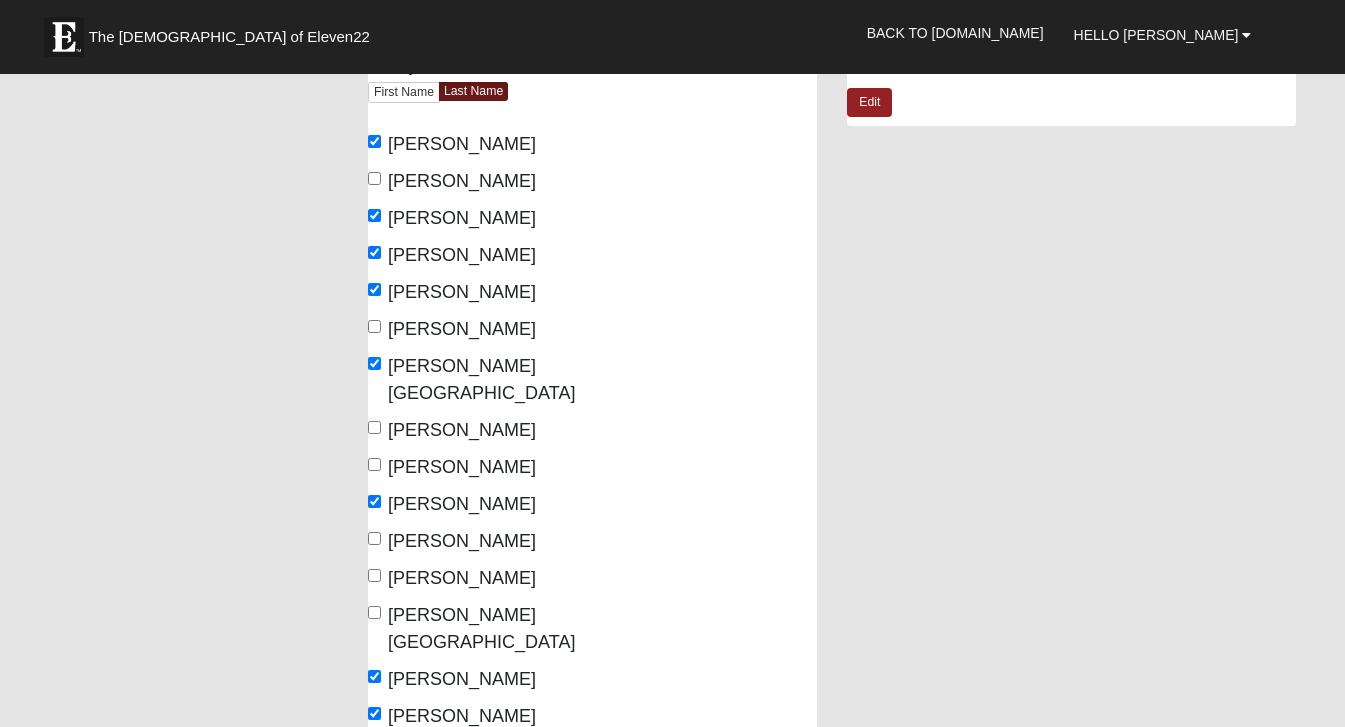 scroll, scrollTop: 809, scrollLeft: 0, axis: vertical 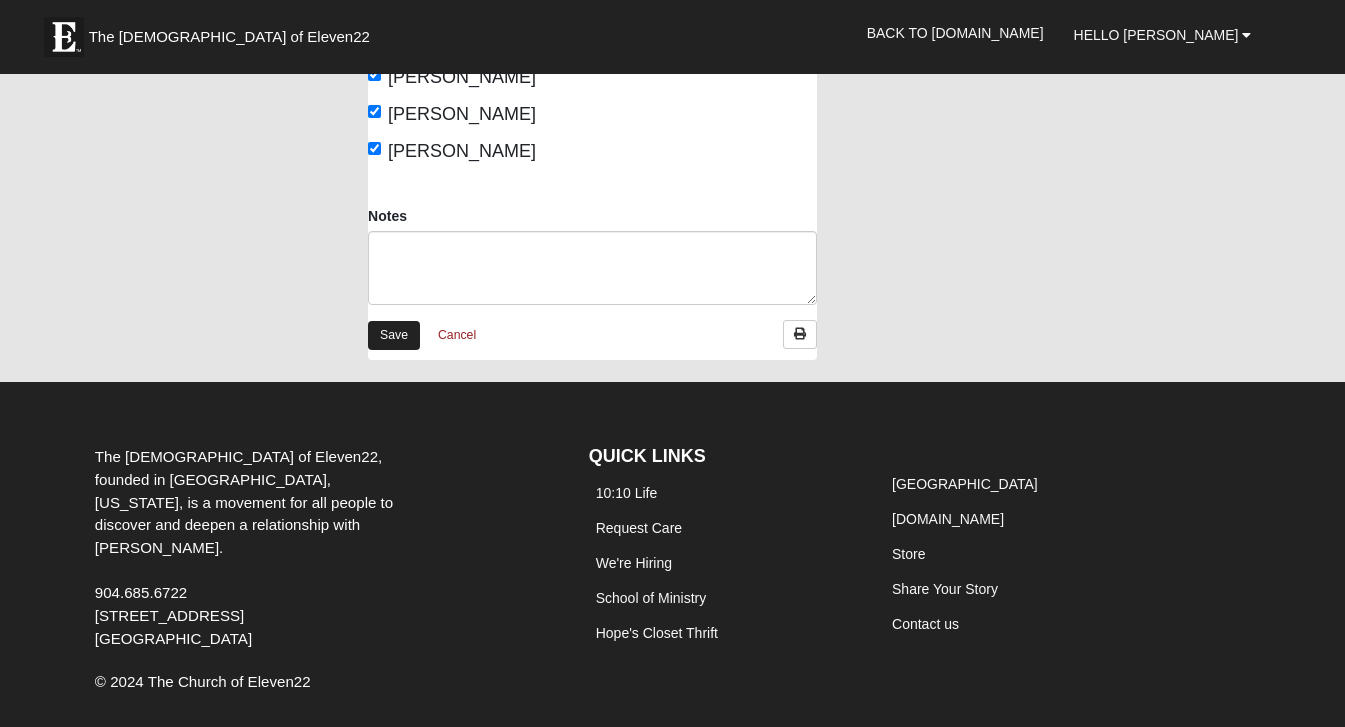click on "Save" at bounding box center [394, 335] 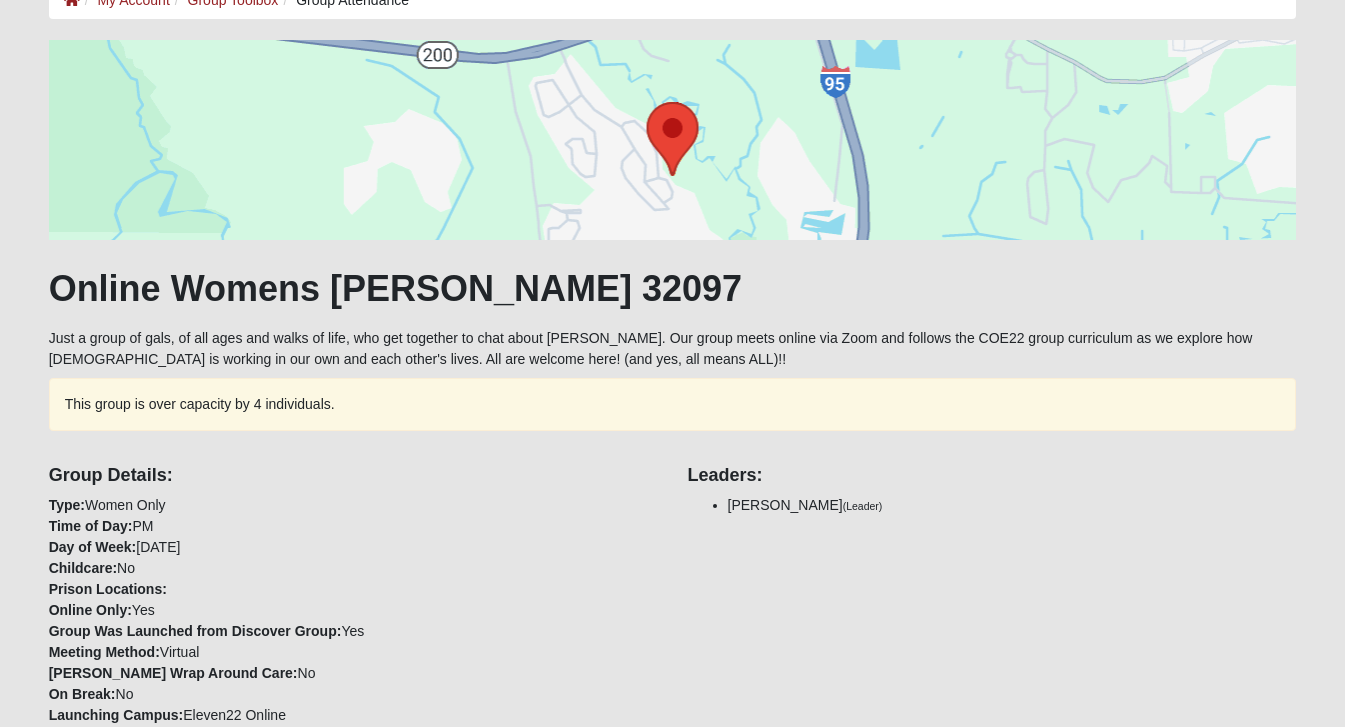 scroll, scrollTop: 0, scrollLeft: 0, axis: both 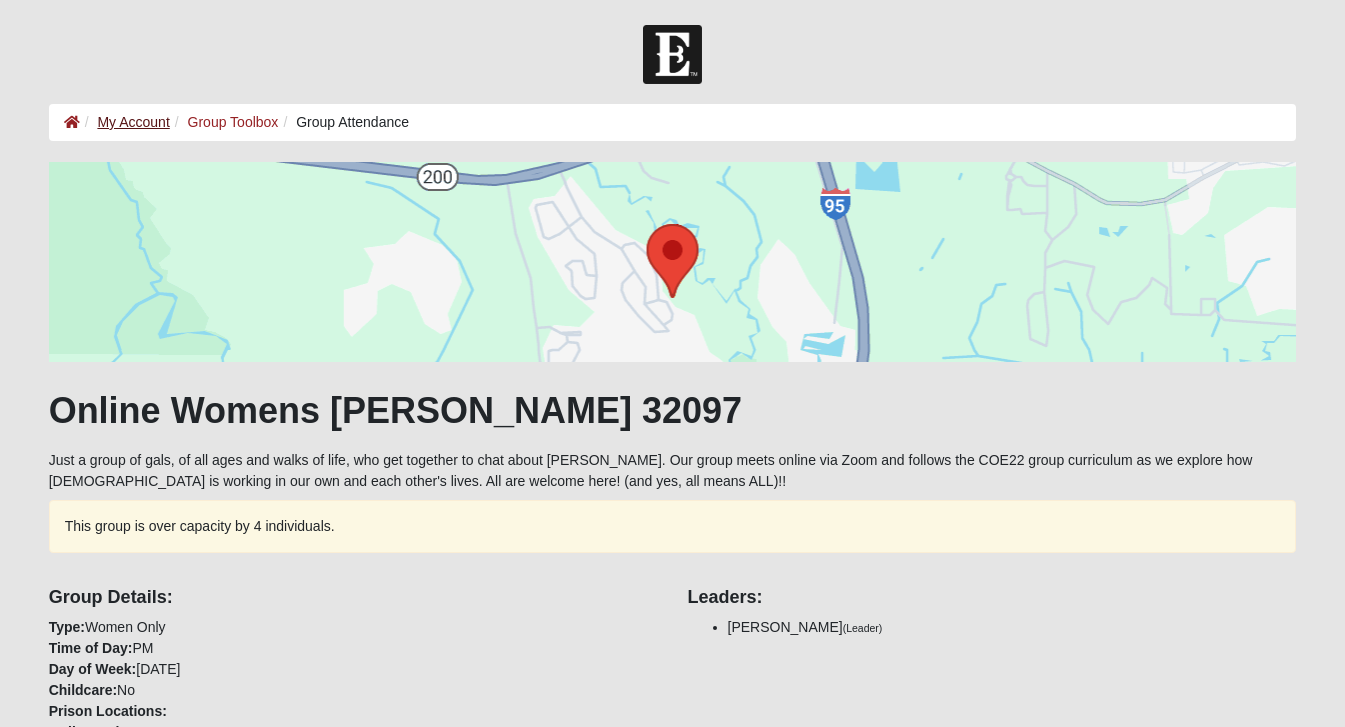 click on "My Account" at bounding box center (133, 122) 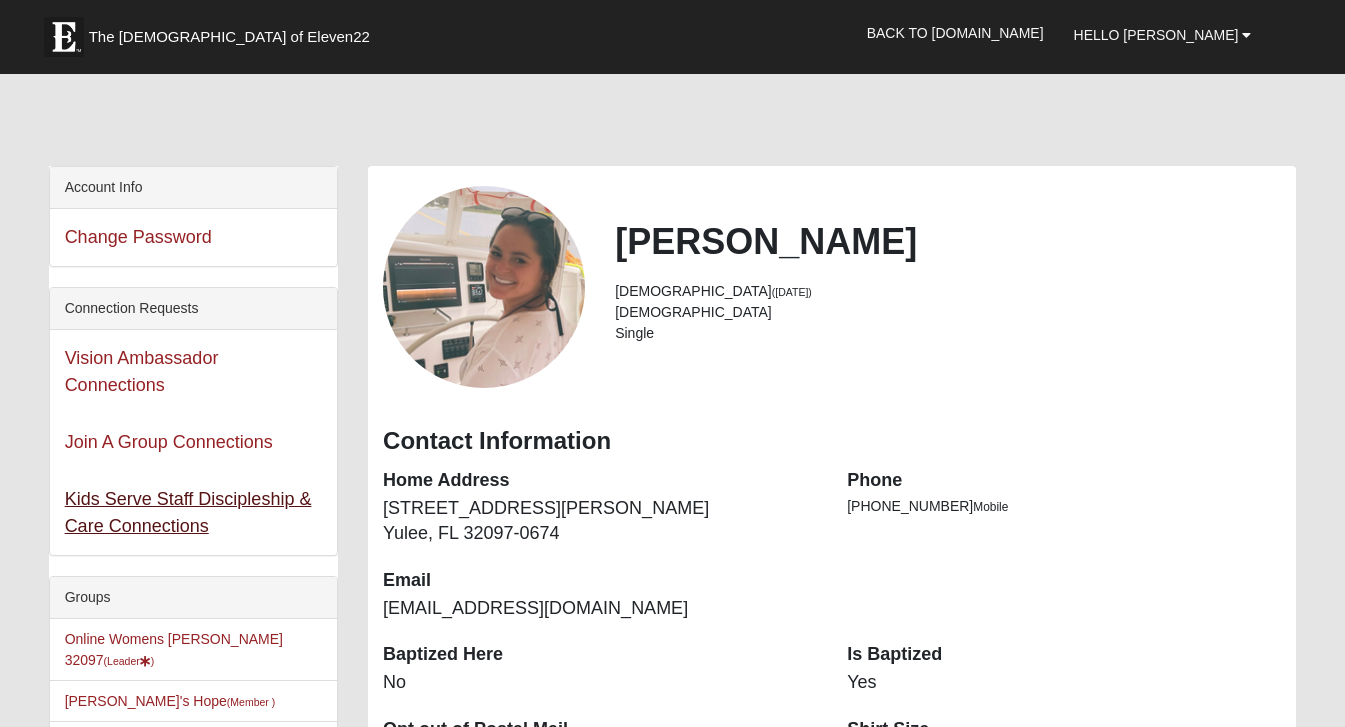 scroll, scrollTop: 18, scrollLeft: 0, axis: vertical 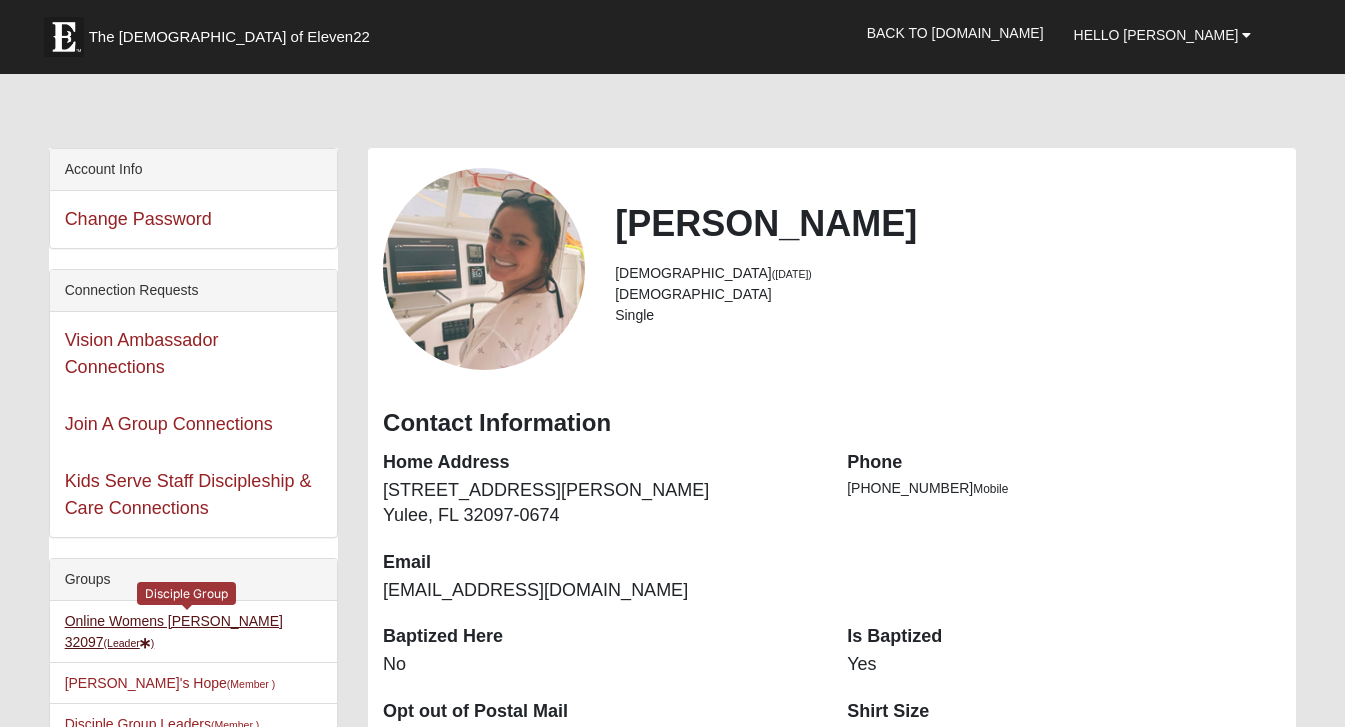 click on "(Leader
)" at bounding box center (129, 643) 